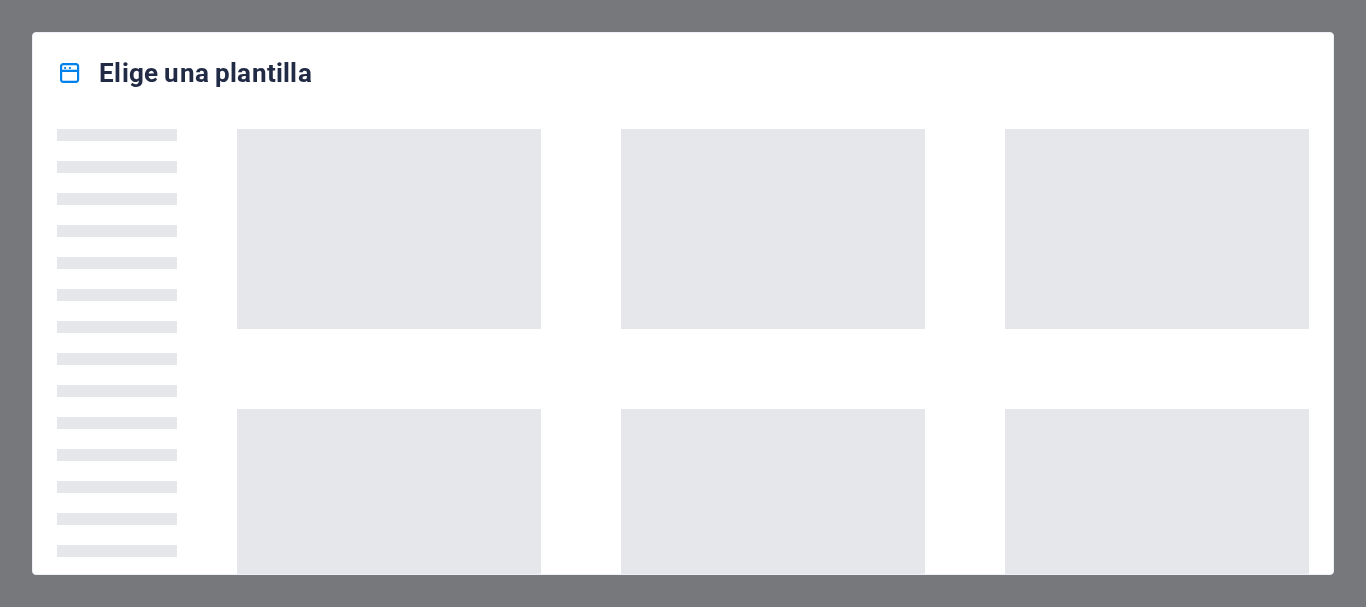 scroll, scrollTop: 0, scrollLeft: 0, axis: both 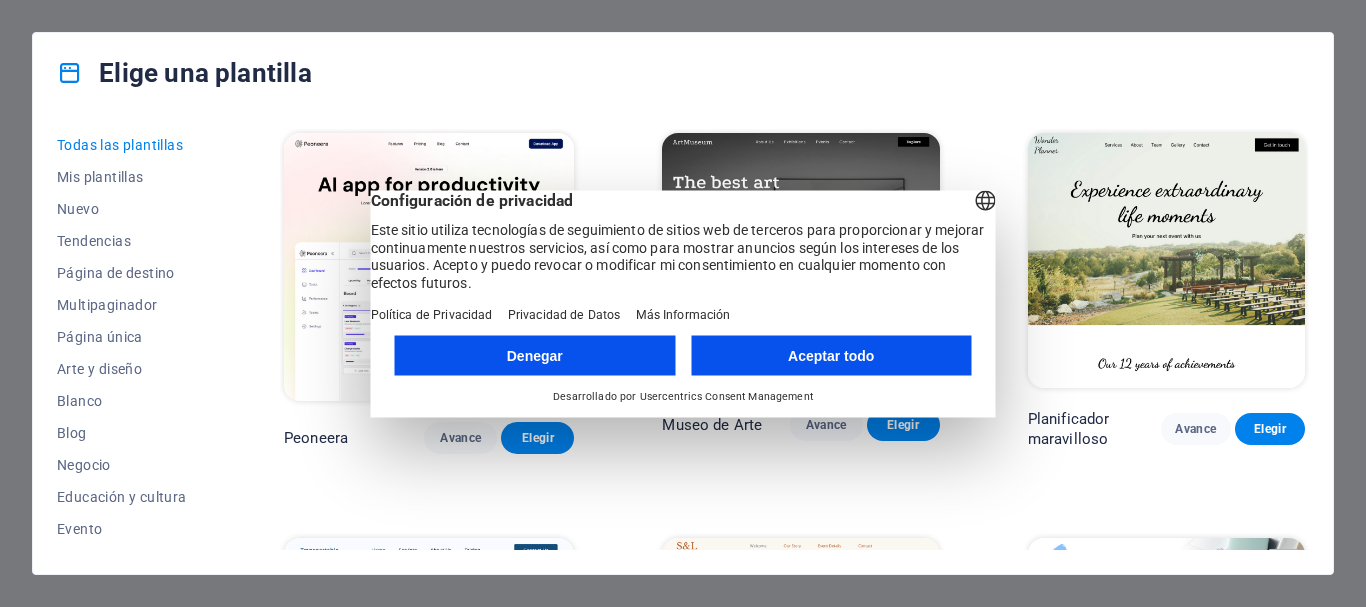 click on "Aceptar todo" at bounding box center [831, 355] 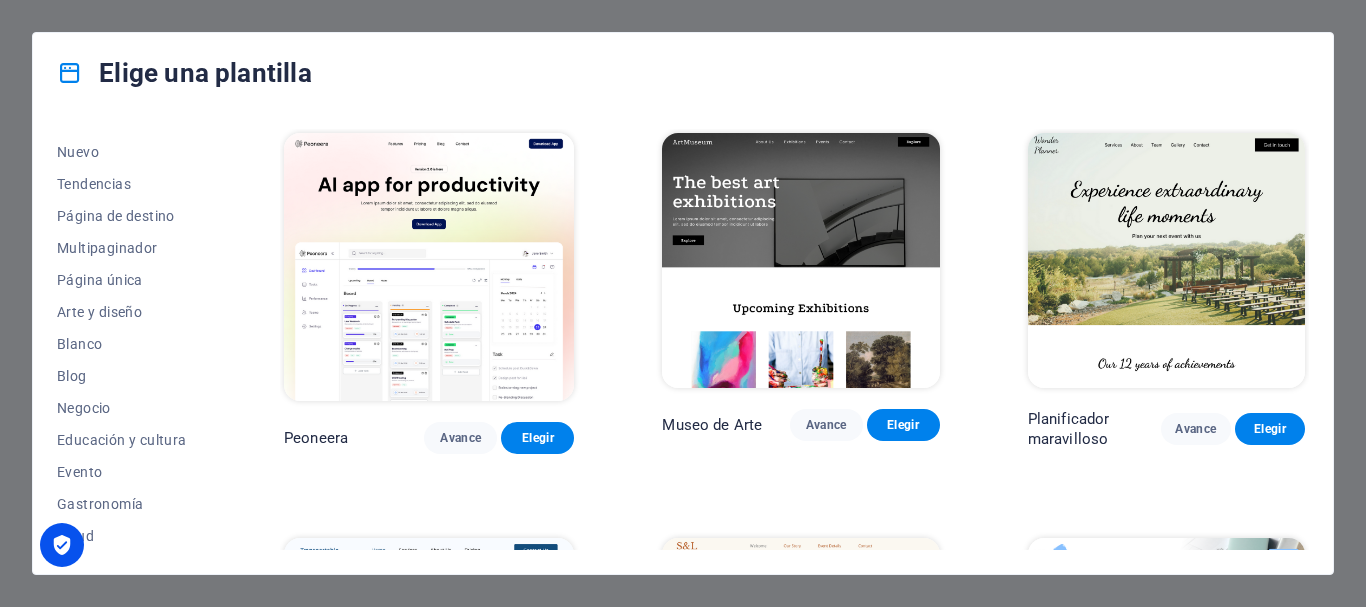 scroll, scrollTop: 59, scrollLeft: 0, axis: vertical 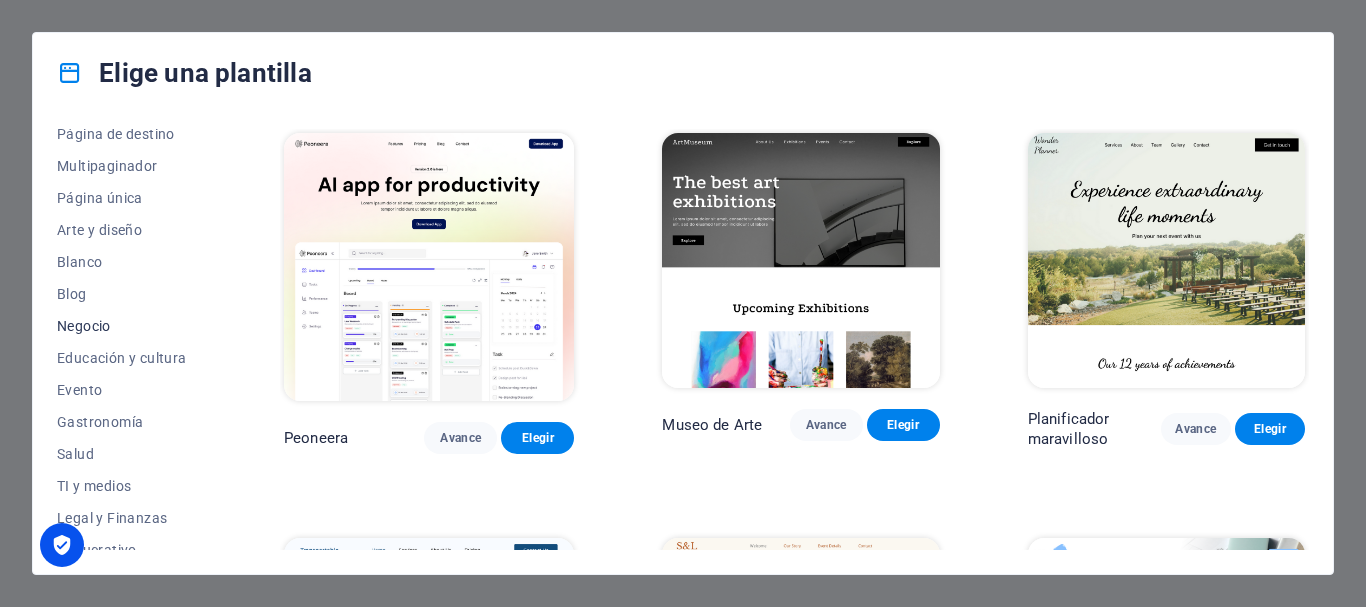 click on "Negocio" at bounding box center [84, 326] 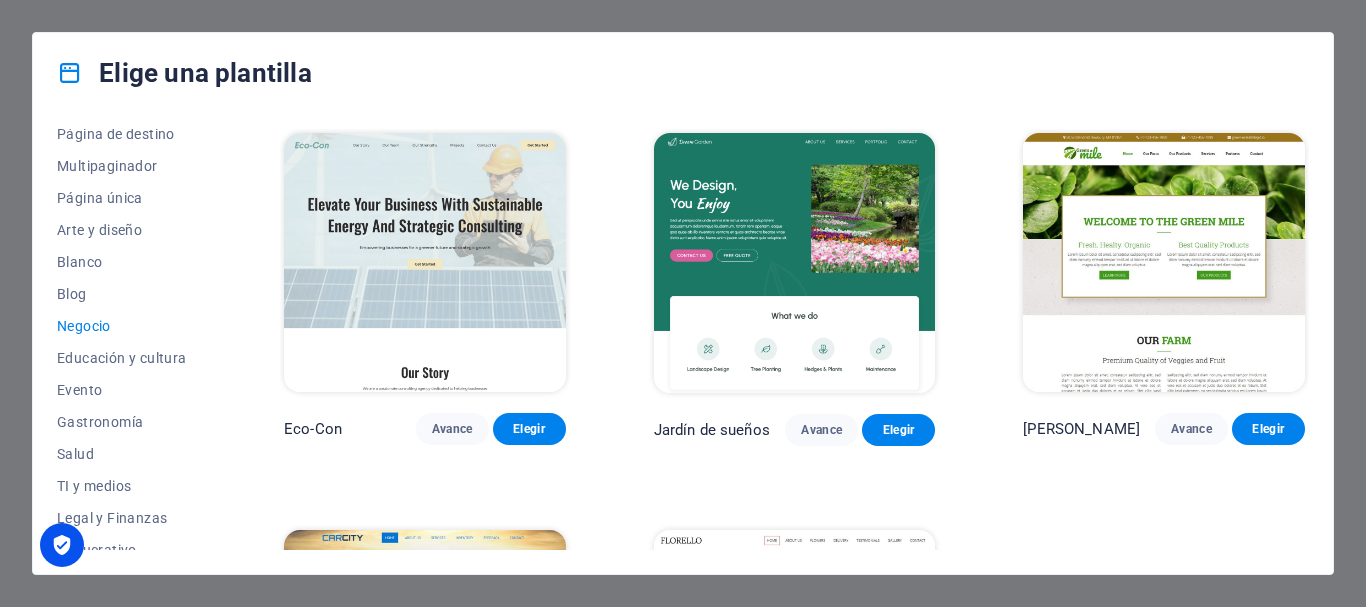 type 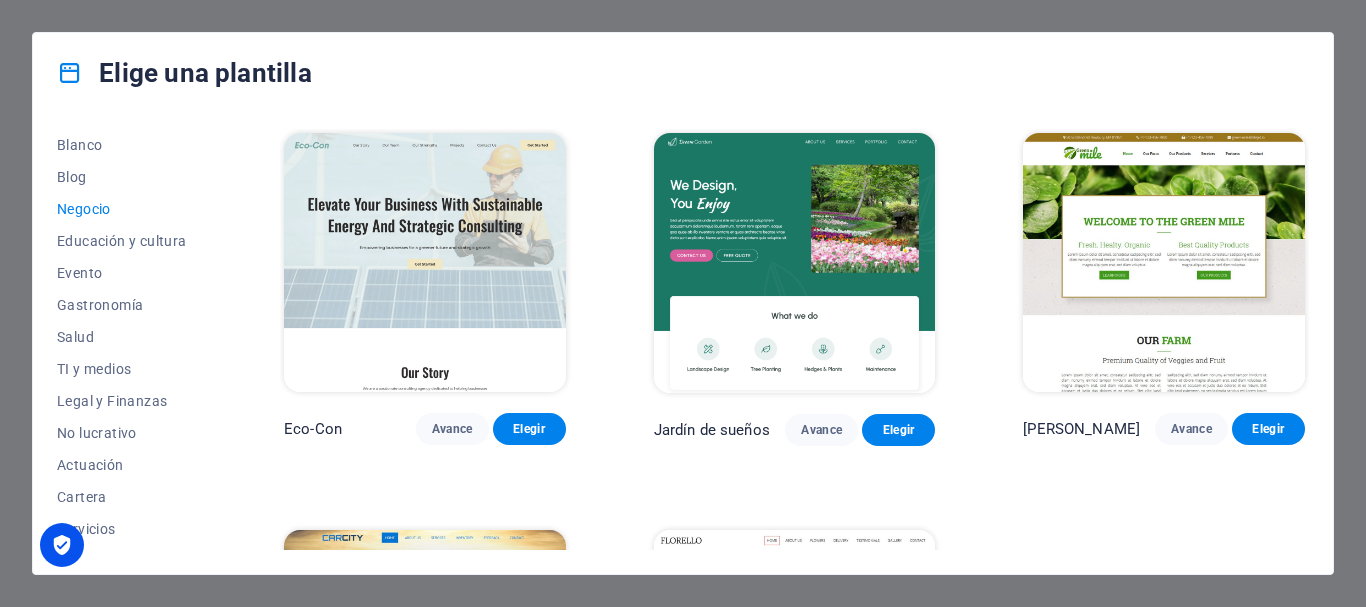 scroll, scrollTop: 259, scrollLeft: 0, axis: vertical 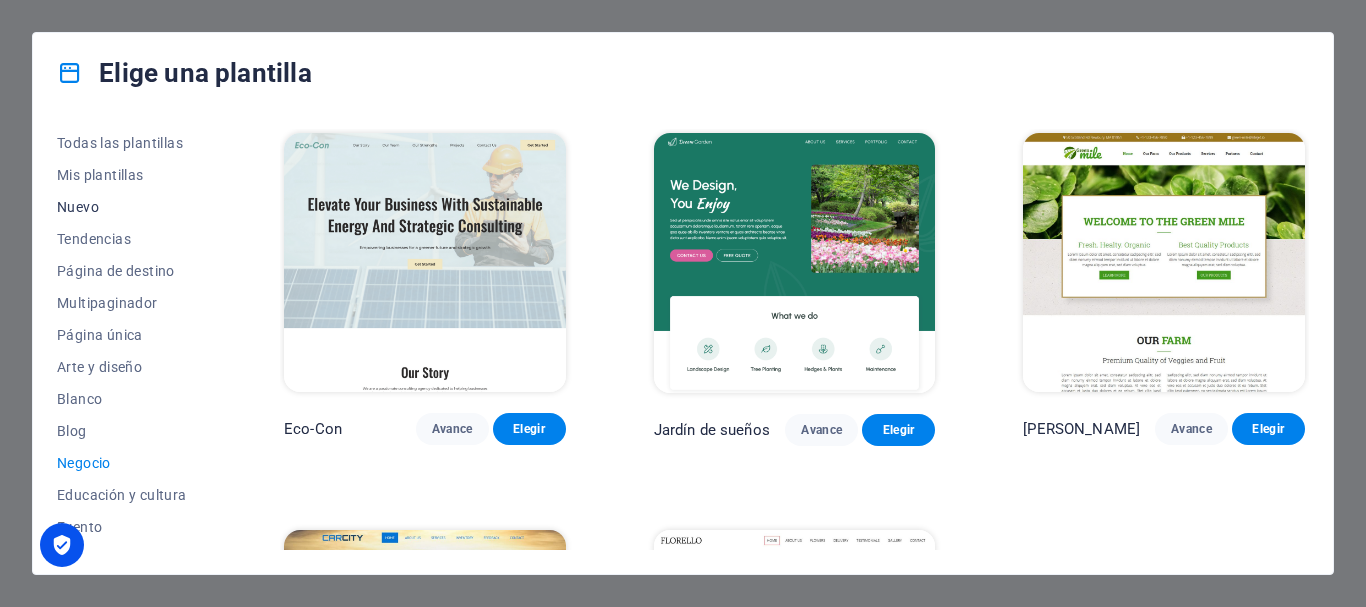 click on "Nuevo" at bounding box center (78, 207) 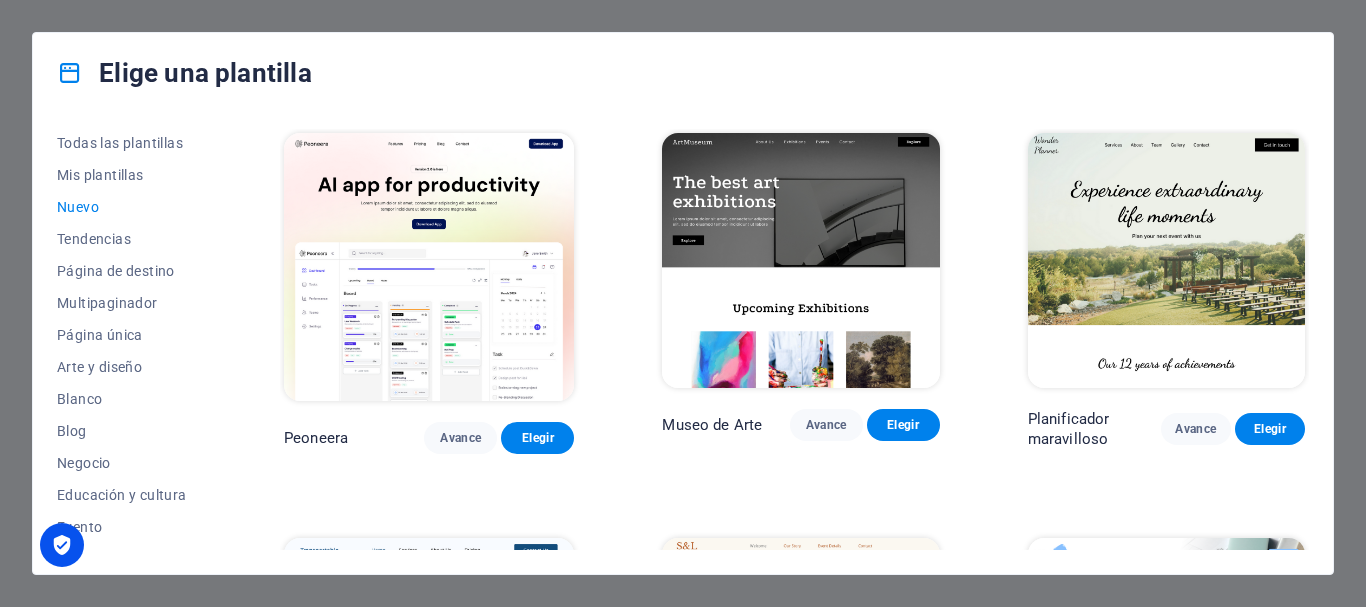 click at bounding box center (429, 267) 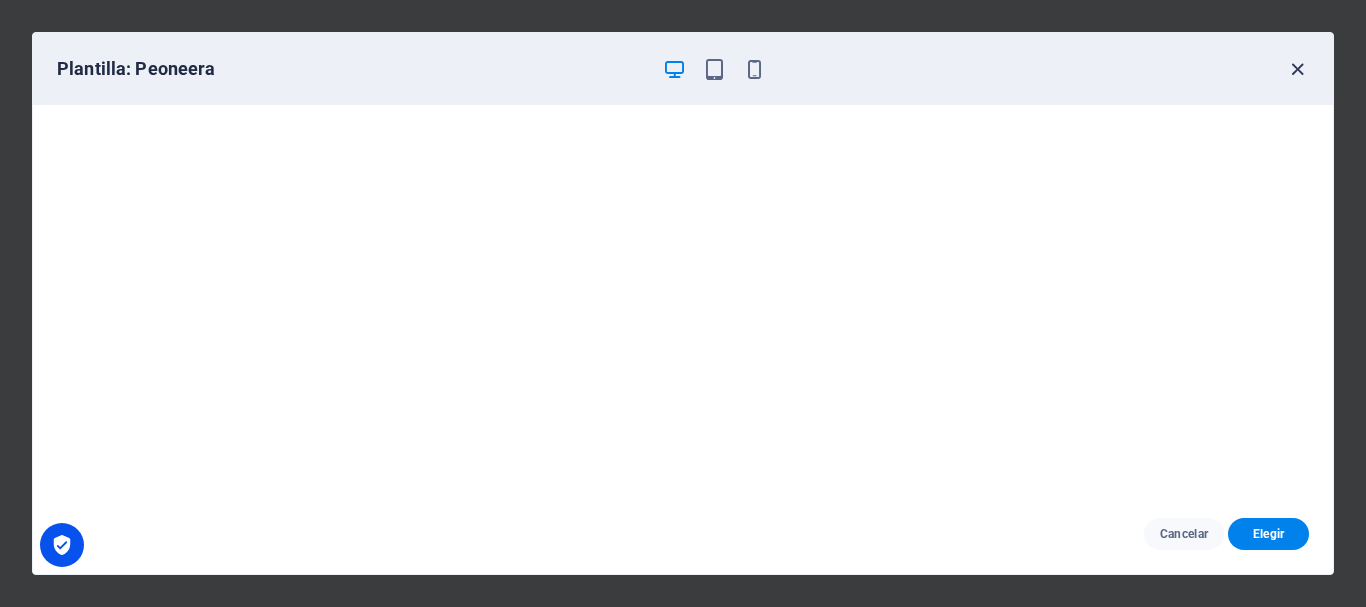 click at bounding box center [1297, 69] 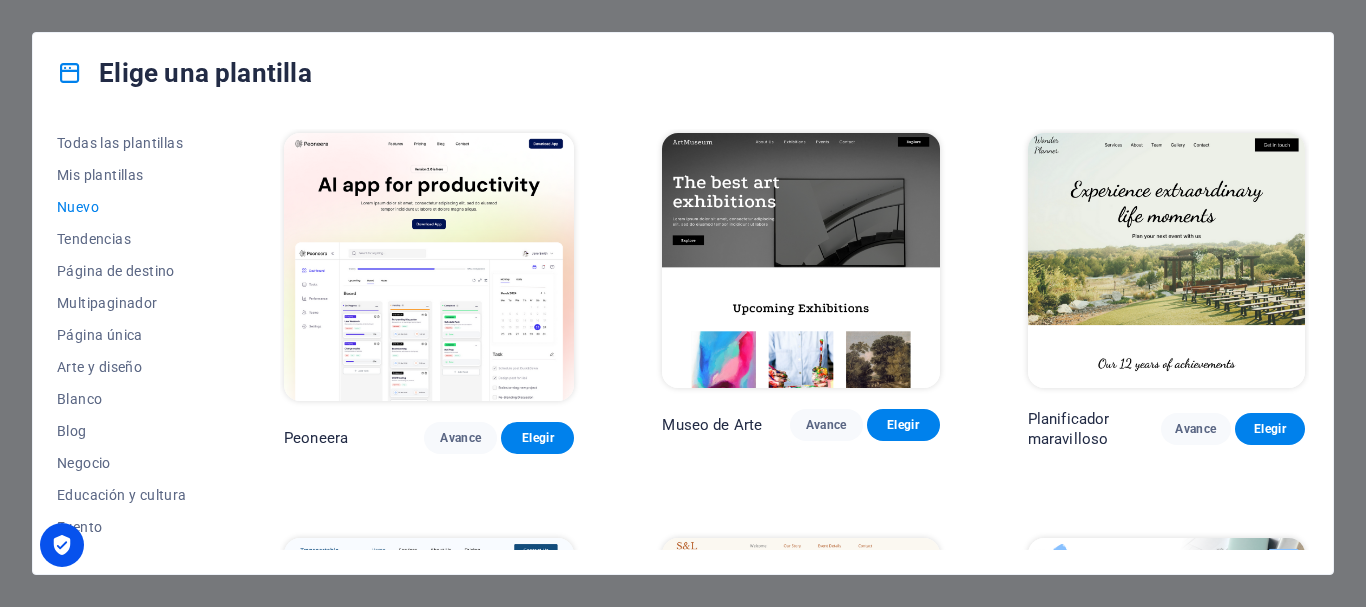 click at bounding box center [800, 260] 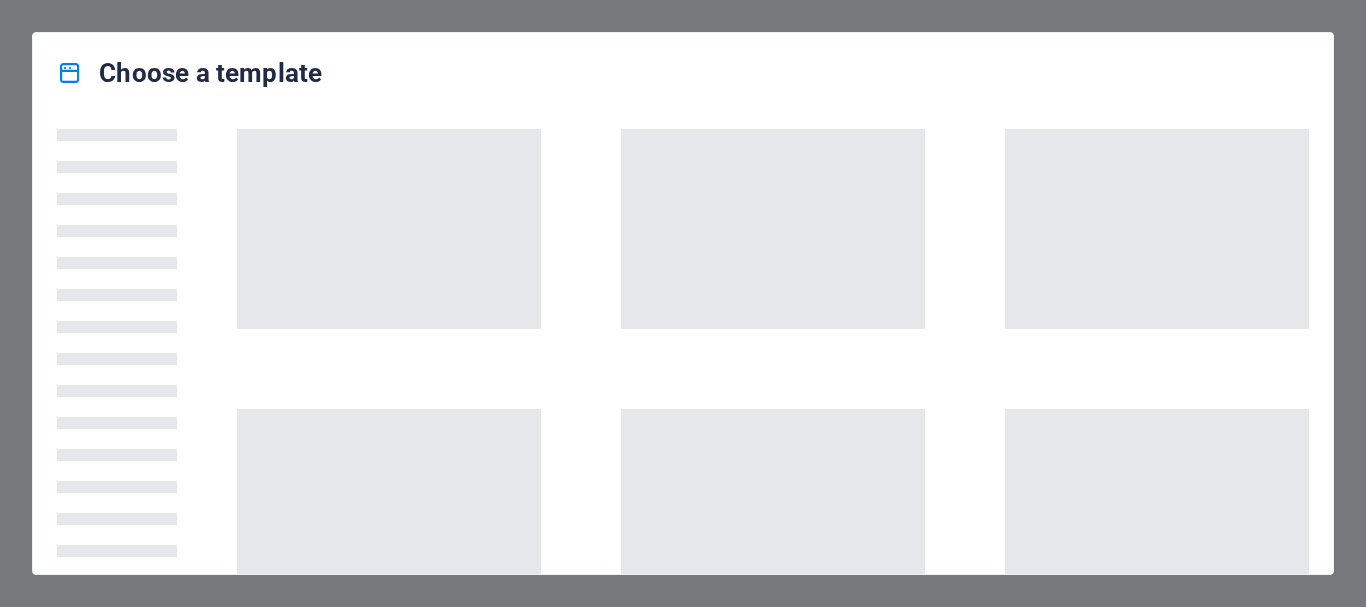 scroll, scrollTop: 0, scrollLeft: 0, axis: both 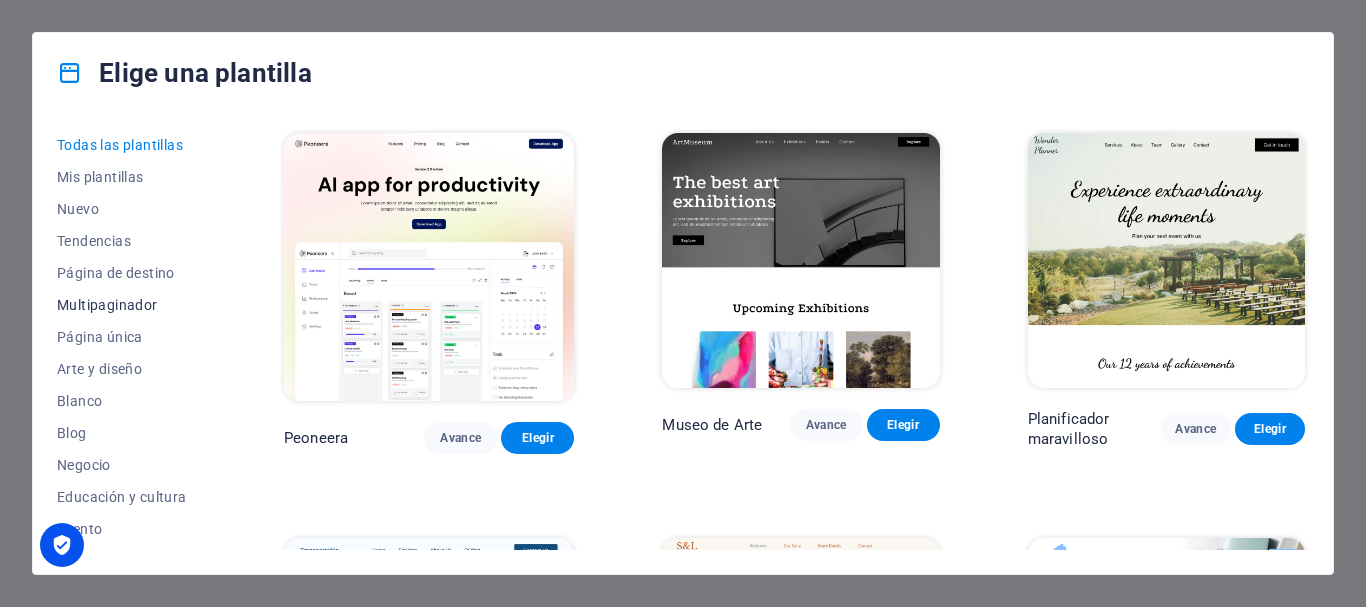 click on "Multipaginador" at bounding box center (107, 305) 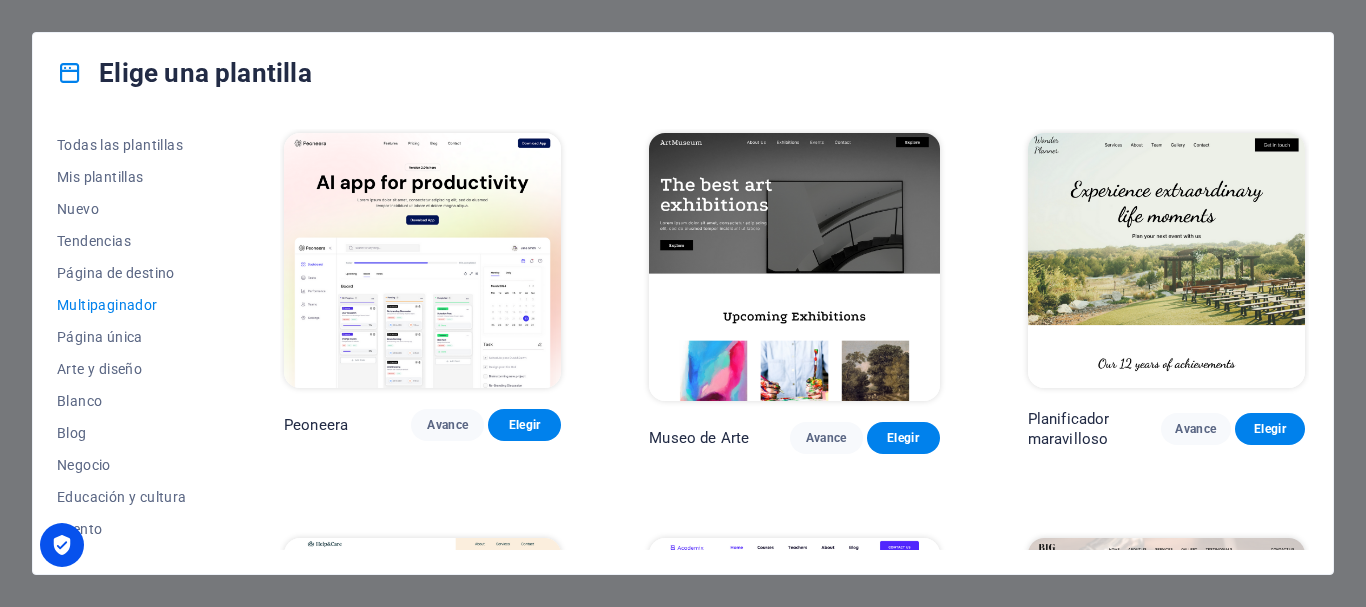 click on "Multipaginador" at bounding box center (107, 305) 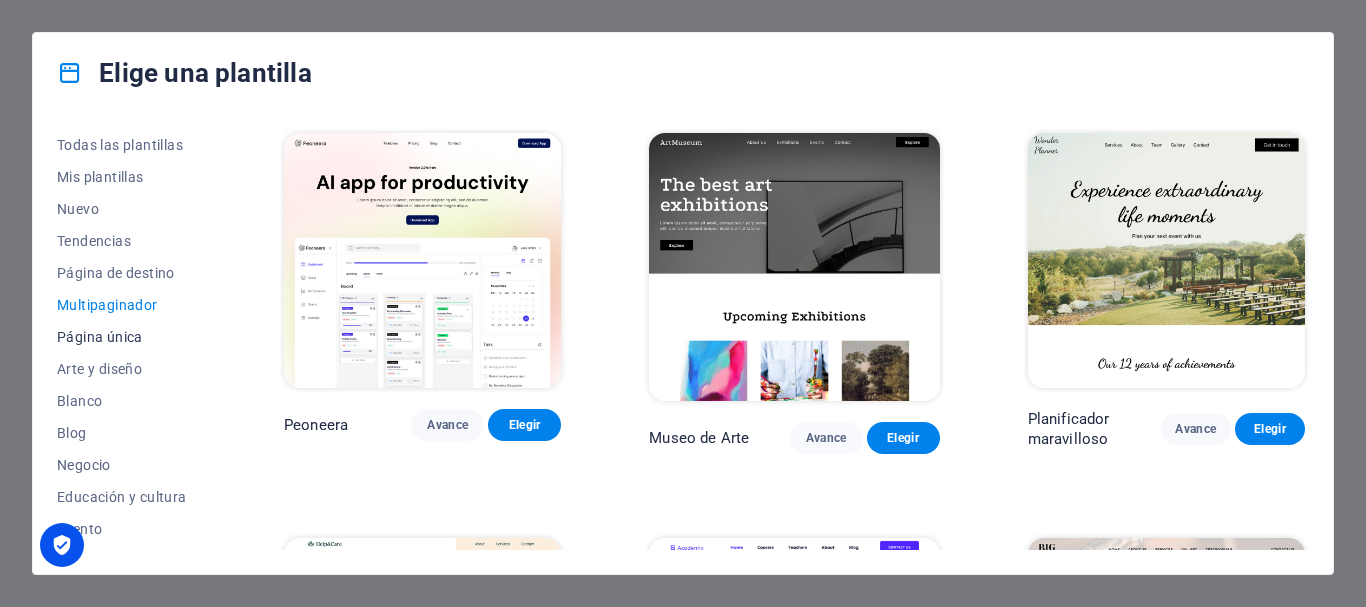 click on "Página única" at bounding box center (100, 337) 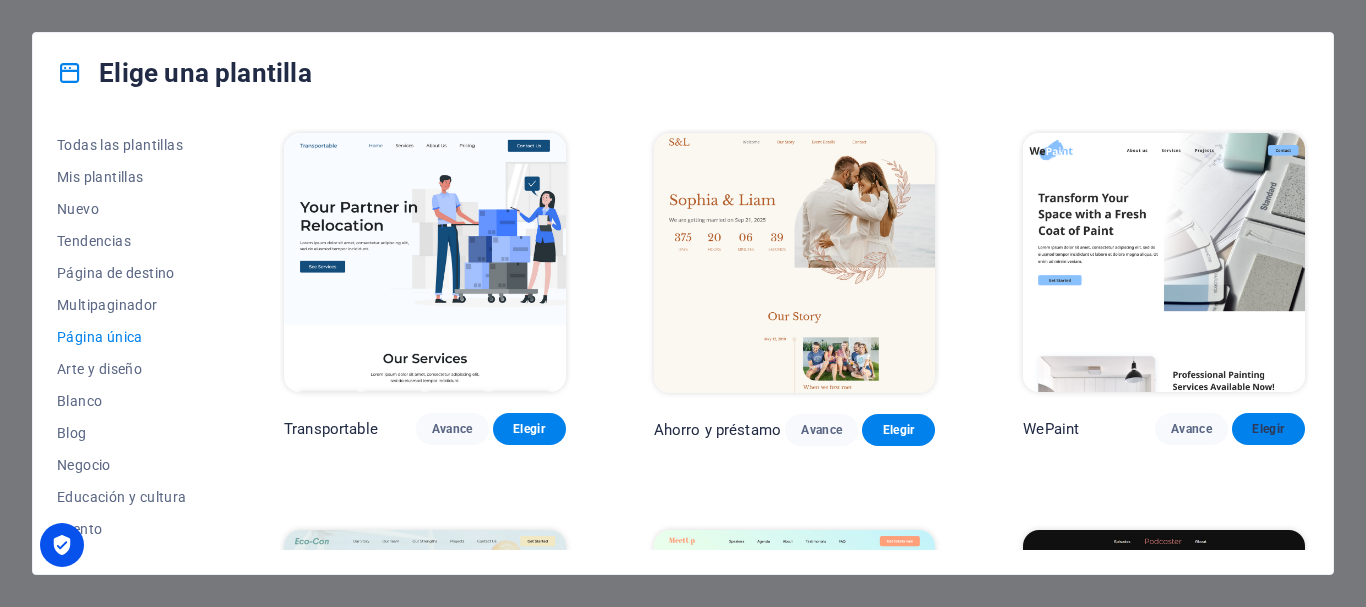 type 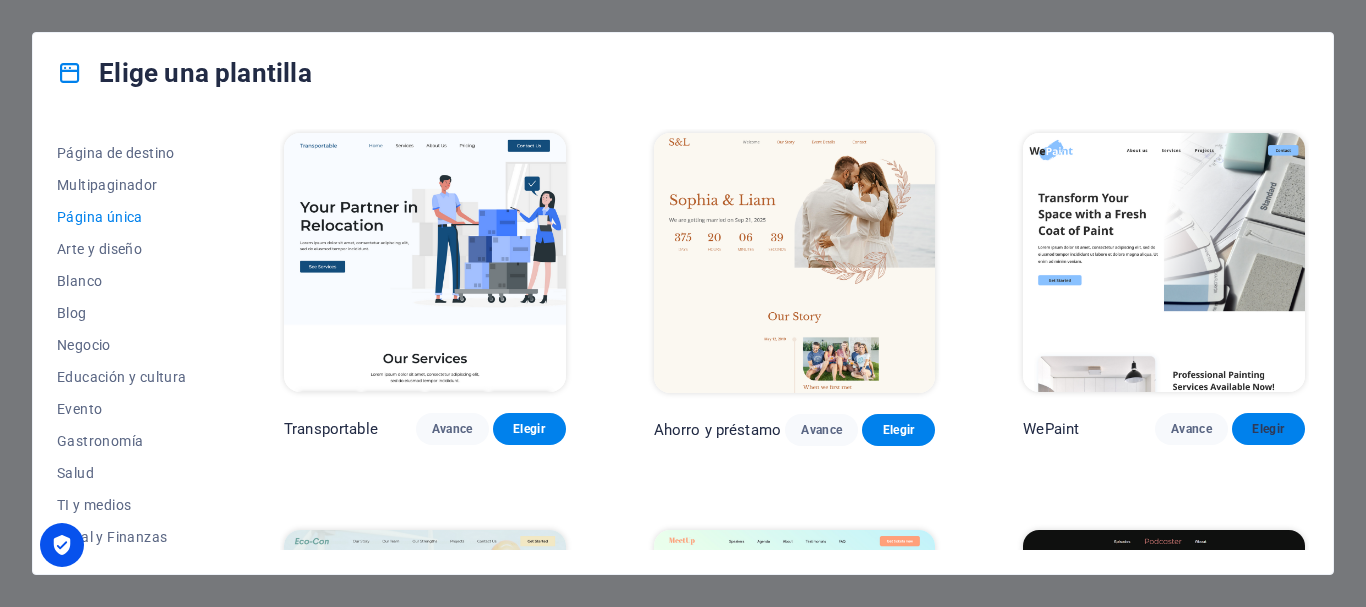 scroll, scrollTop: 160, scrollLeft: 0, axis: vertical 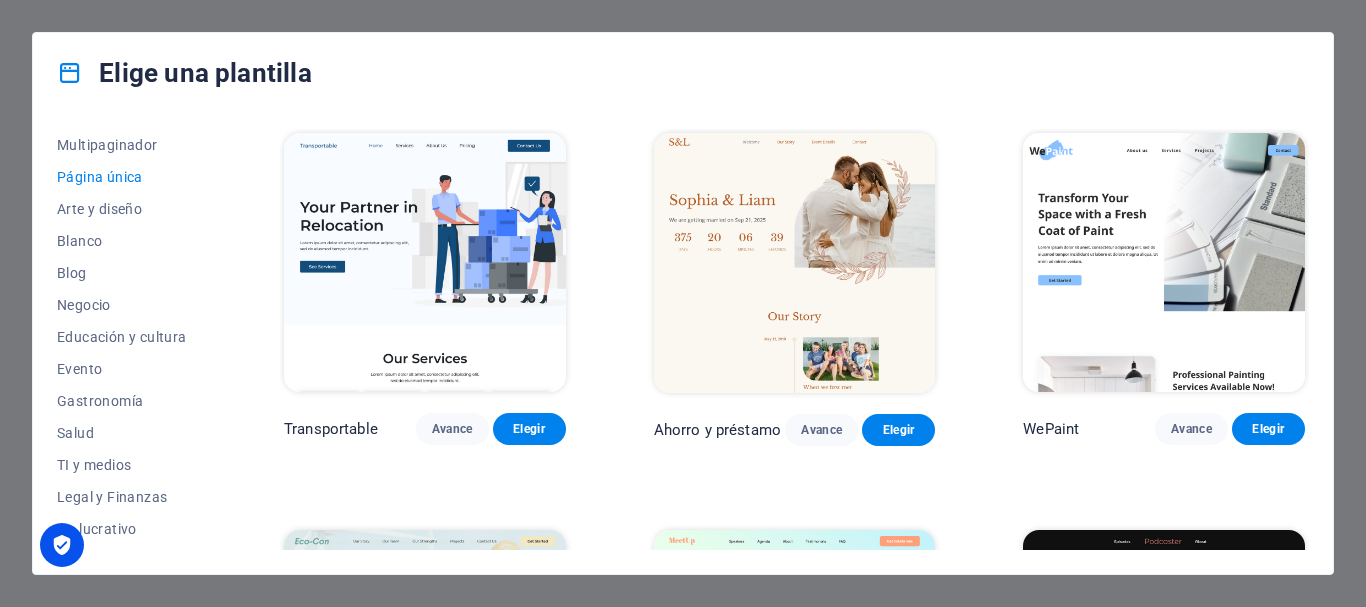 click on "Todas las plantillas Mis plantillas Nuevo Tendencias Página de destino Multipaginador Página única Arte y diseño Blanco Blog Negocio Educación y cultura Evento Gastronomía Salud TI y medios Legal y Finanzas No lucrativo Actuación Cartera Servicios Deportes y belleza Vientos alisios Viajar Estructura alámbrica Transportable Avance Elegir Ahorro y préstamo Avance Elegir WePaint Avance Elegir Eco-Con Avance Elegir Reunión Avance Elegir Podcaster Avance Elegir Interiores UrbanNest Avance Elegir Cambio verde Avance Elegir Limpiador Avance Elegir Johanna James Avance Elegir Conducir Avance Elegir Pasión de viajar Avance Elegir BERLINA Avance Elegir Aparatos electrónicos Avance Elegir Max Hatzy Avance Elegir Factótum Avance Elegir Bloguero Avance Elegir Creación Avance Elegir Pesk Avance Elegir Priodas Avance Elegir Wireframe Uno Avance Elegir Hojas perennes Avance Elegir Eventos para niños Avance Elegir CleanCar Avance Elegir Protector Avance Elegir Pizzería Di Dio Avance Elegir Vinyasa Avance Maki" at bounding box center (683, 343) 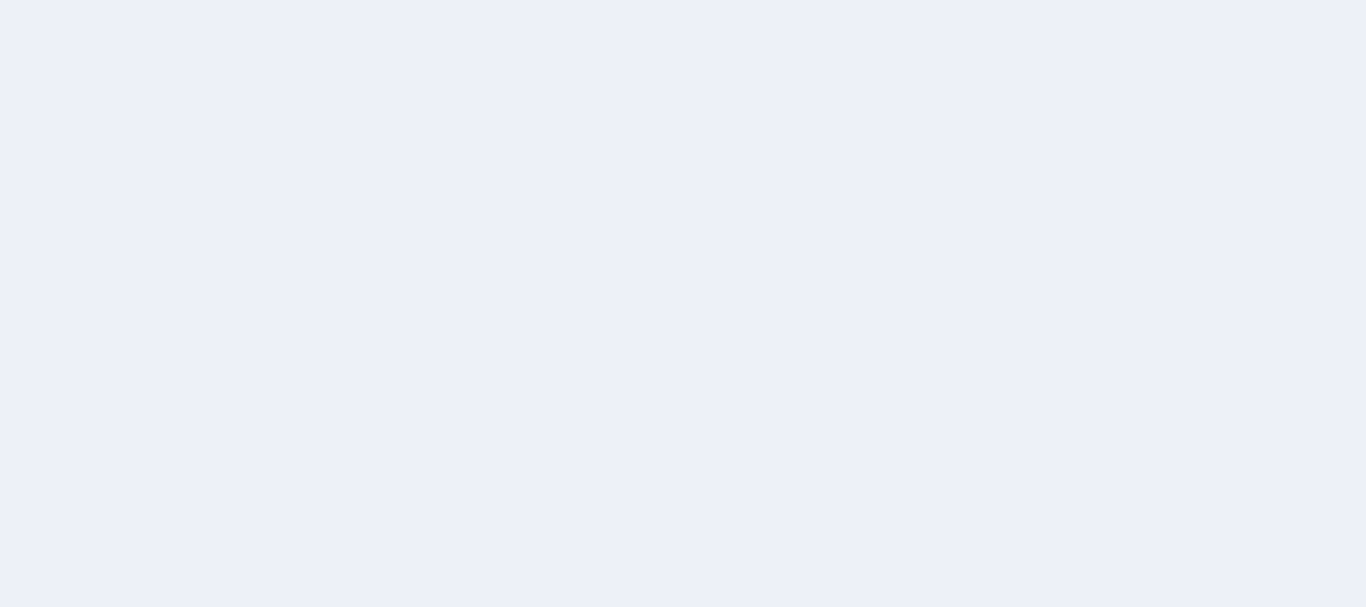 scroll, scrollTop: 0, scrollLeft: 0, axis: both 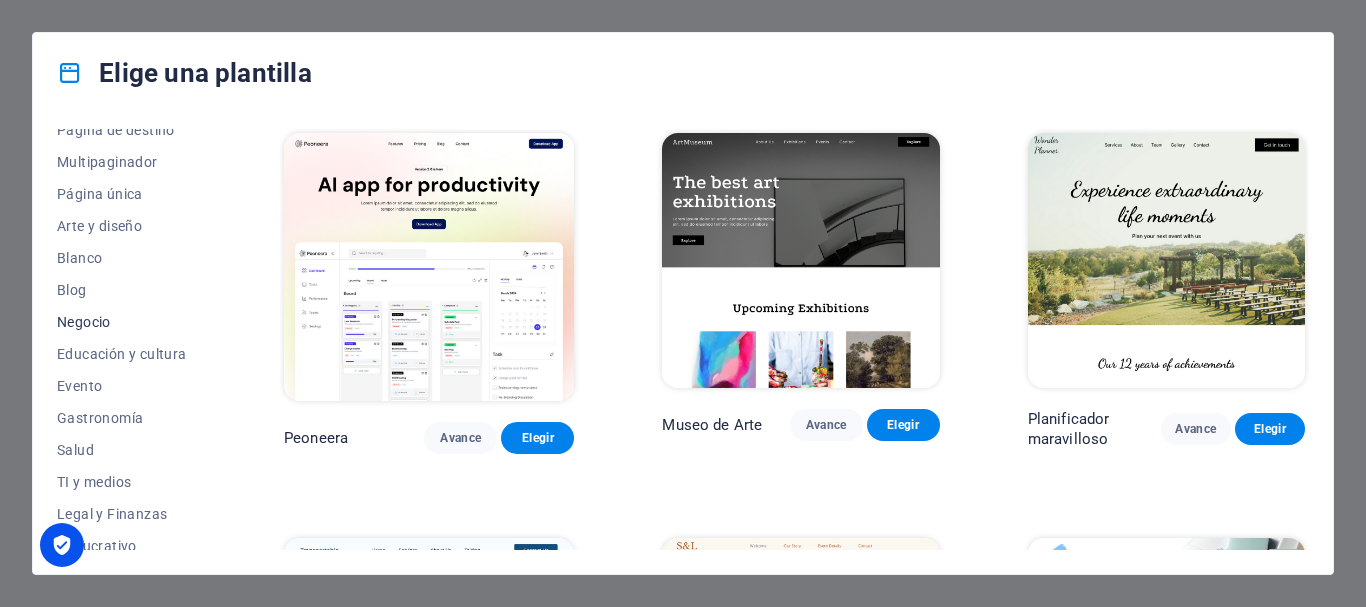 click on "Negocio" at bounding box center [84, 322] 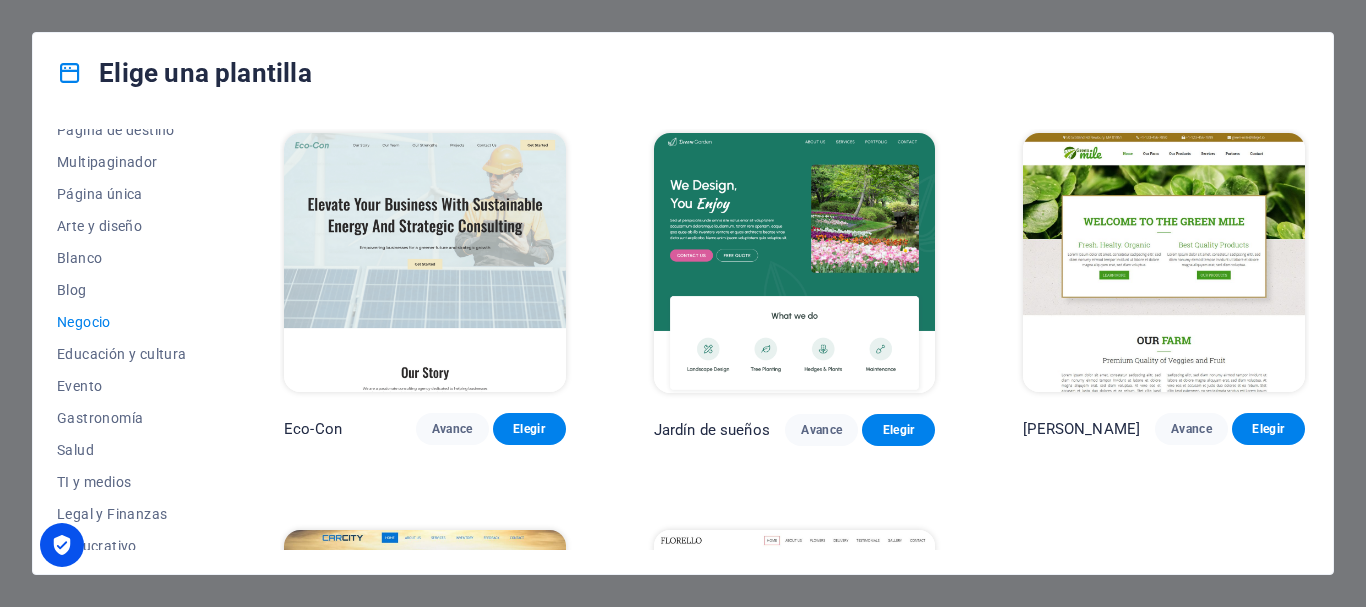 scroll, scrollTop: 288, scrollLeft: 0, axis: vertical 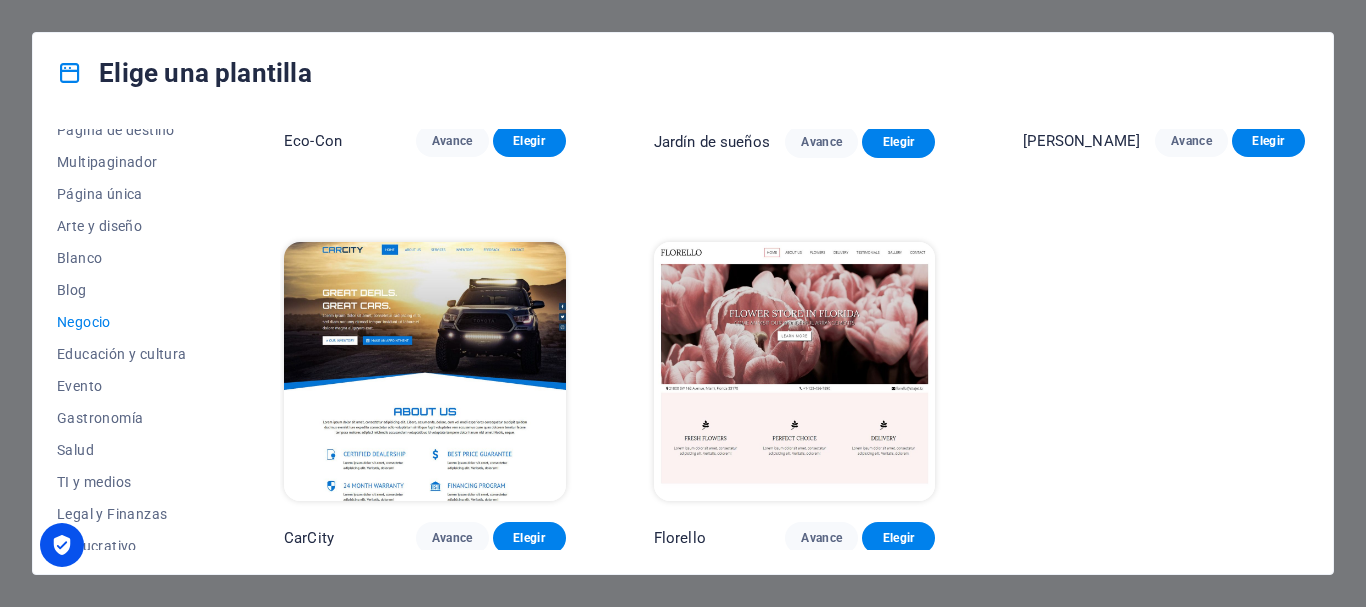 click at bounding box center [425, 371] 